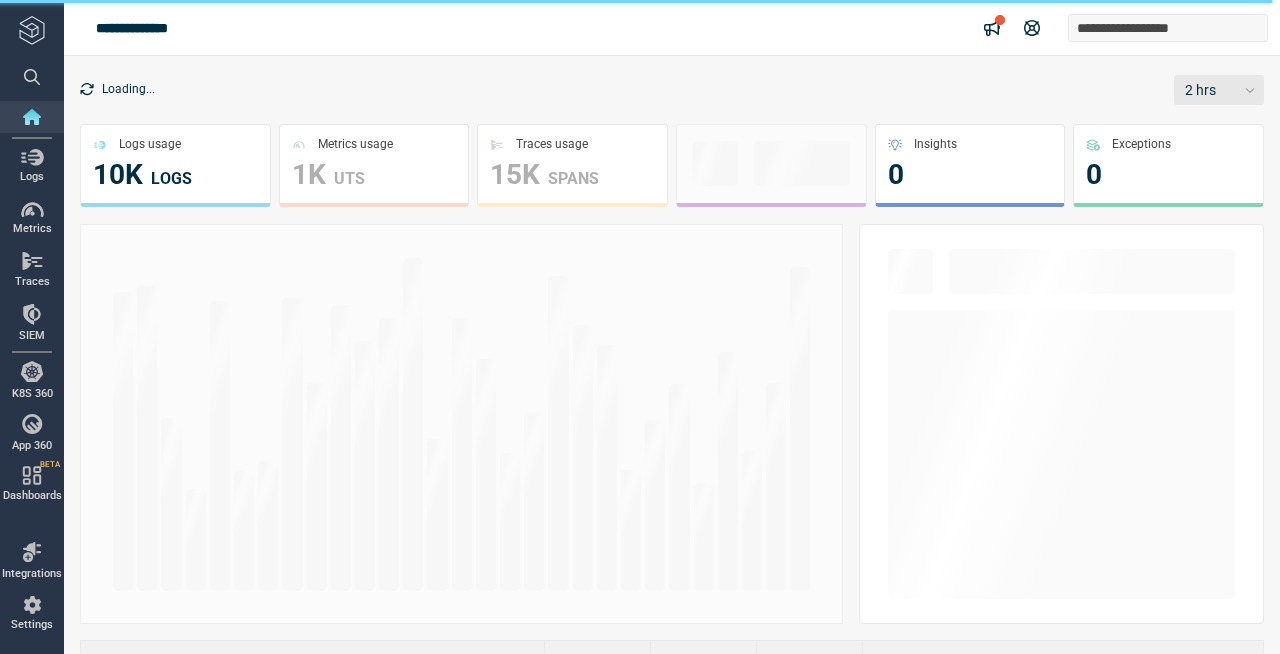 scroll, scrollTop: 0, scrollLeft: 0, axis: both 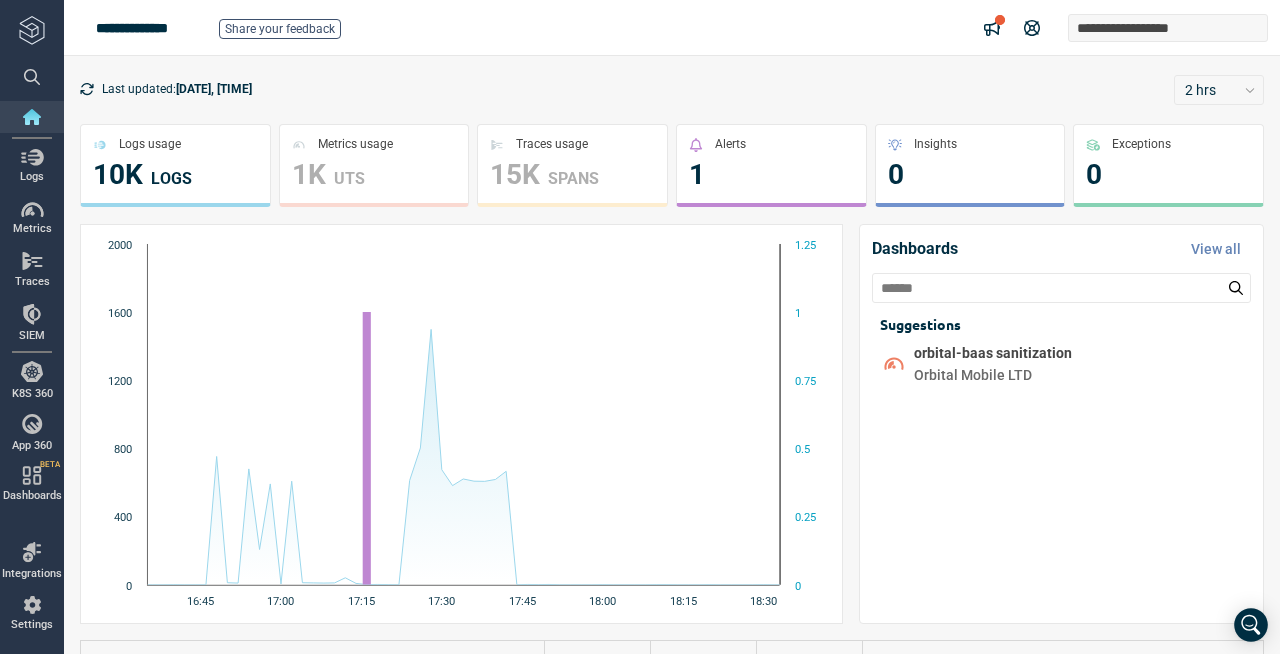 click on "Last updated:  [DATE], [TIME] [DURATION] Logs usage 10K LOGS Metrics usage 1K UTS Traces usage 15K SPANS Alerts 1 Insights 0 Exceptions 0 Created with Highcharts 12.0.1 [TIME] [TIME] [TIME] [TIME] [TIME] [TIME] [TIME] [TIME] [DURATION] [DURATION] [DURATION] [DURATION] [DURATION] Dashboards View all Suggestions orbital-baas sanitization Orbital Mobile LTD Spring-Boot services Orbital Mobile LTD Recent events Type Severity Count Last Triggered   Sandbox logs Alerts High   40 [DATE], [TIME] Investigate" at bounding box center [672, 506] 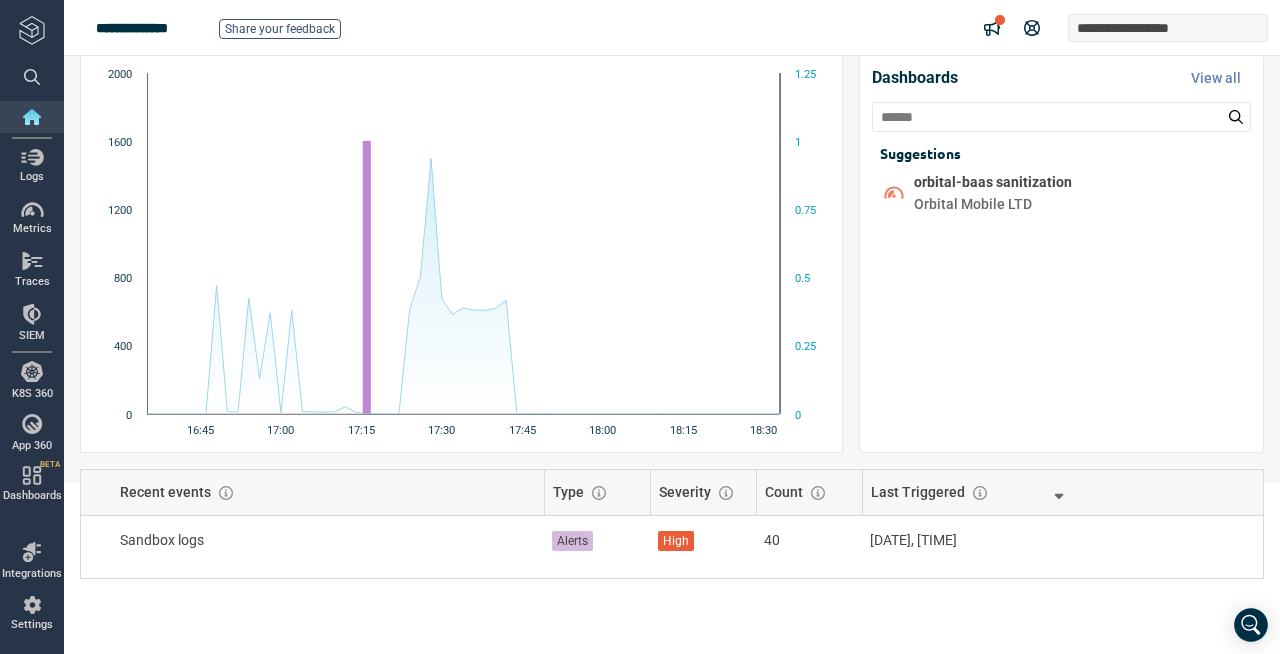 scroll, scrollTop: 0, scrollLeft: 0, axis: both 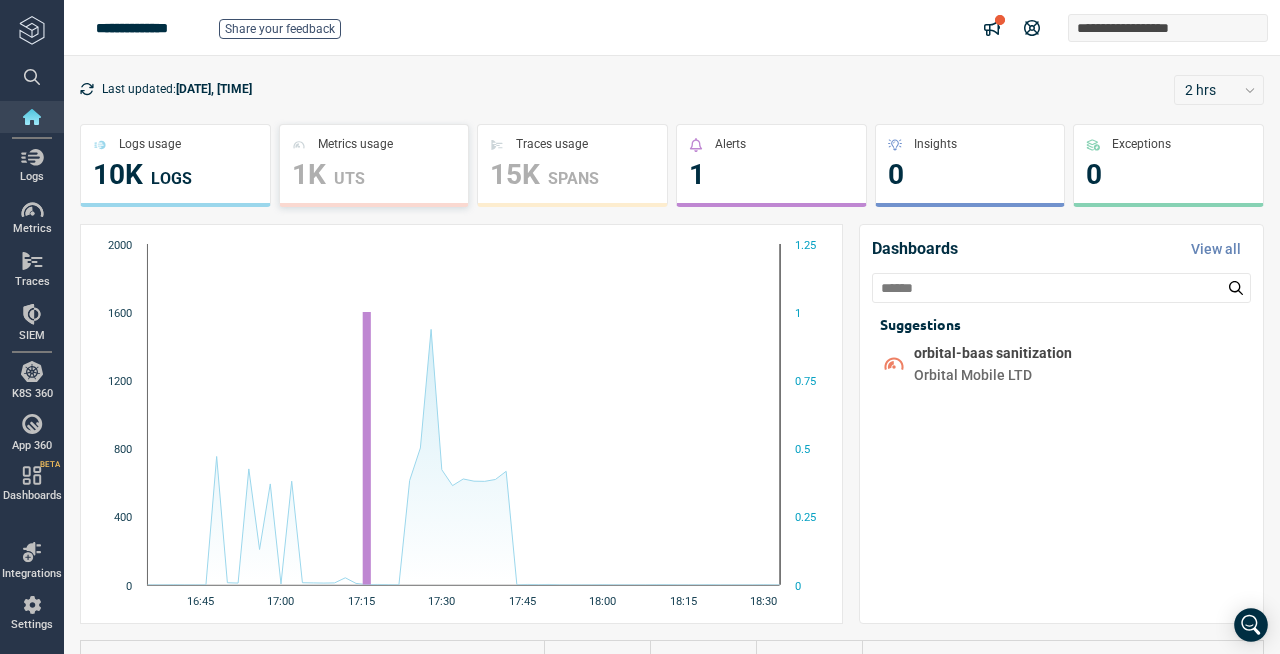 click on "1K UTS" at bounding box center [374, 175] 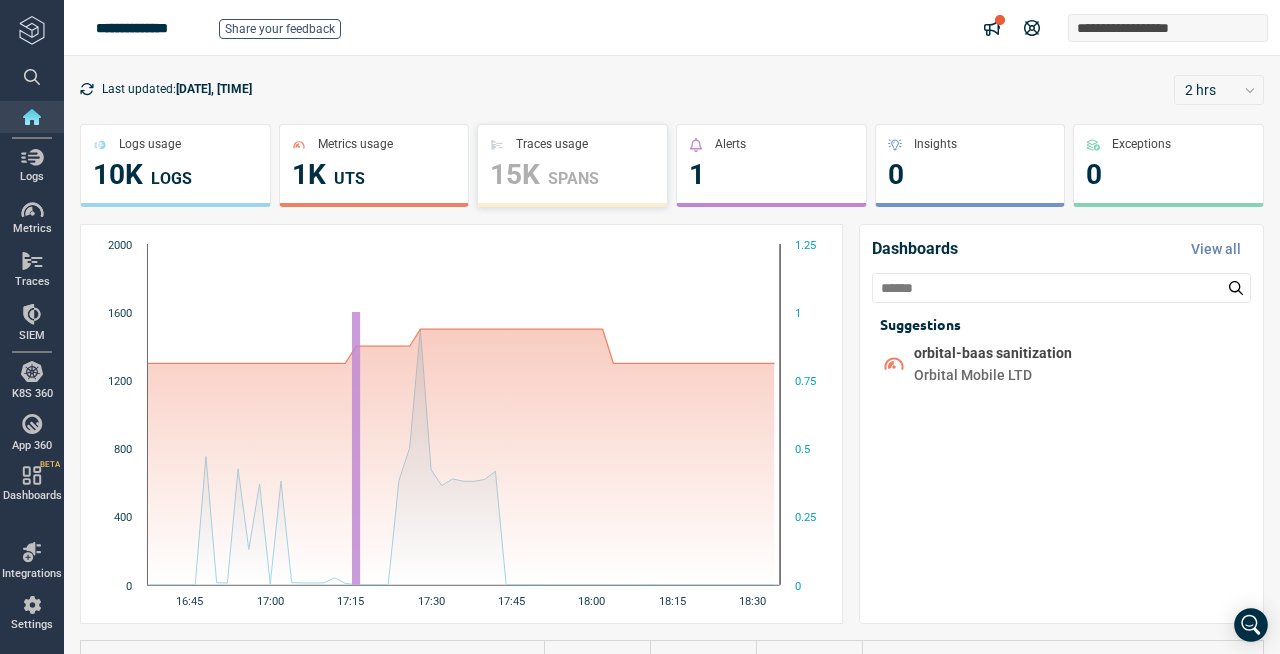 click on "15K" at bounding box center [515, 175] 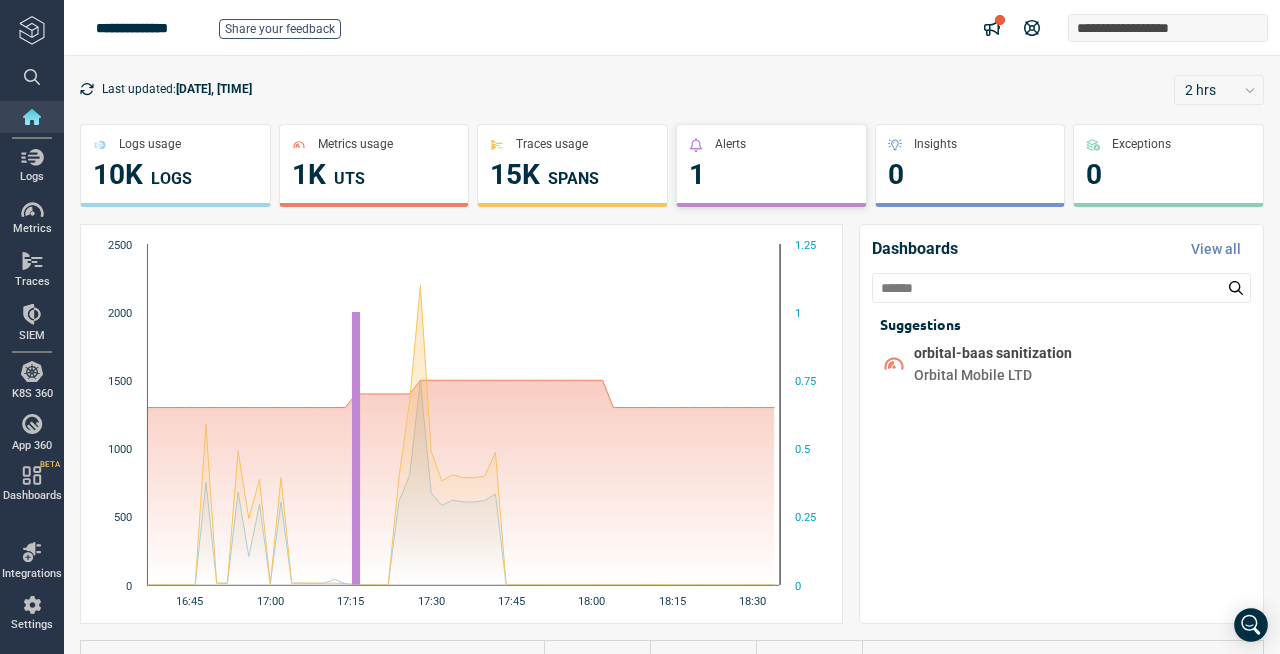 click on "1" at bounding box center [771, 175] 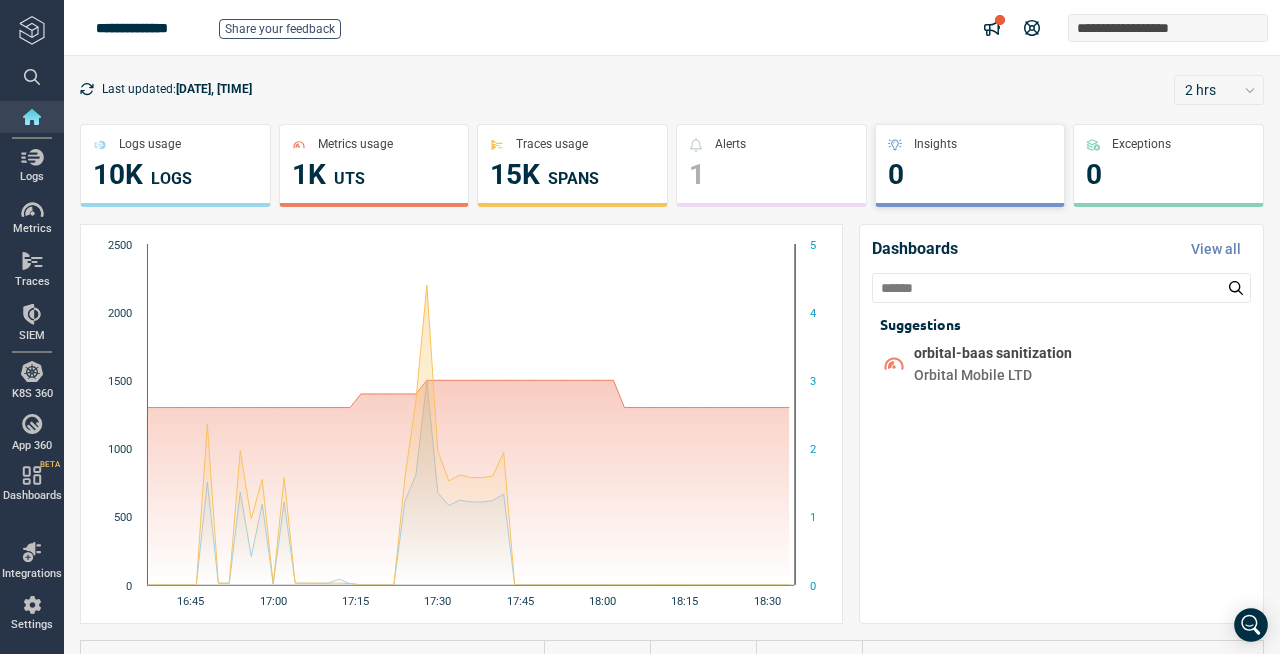 click on "0" at bounding box center [970, 175] 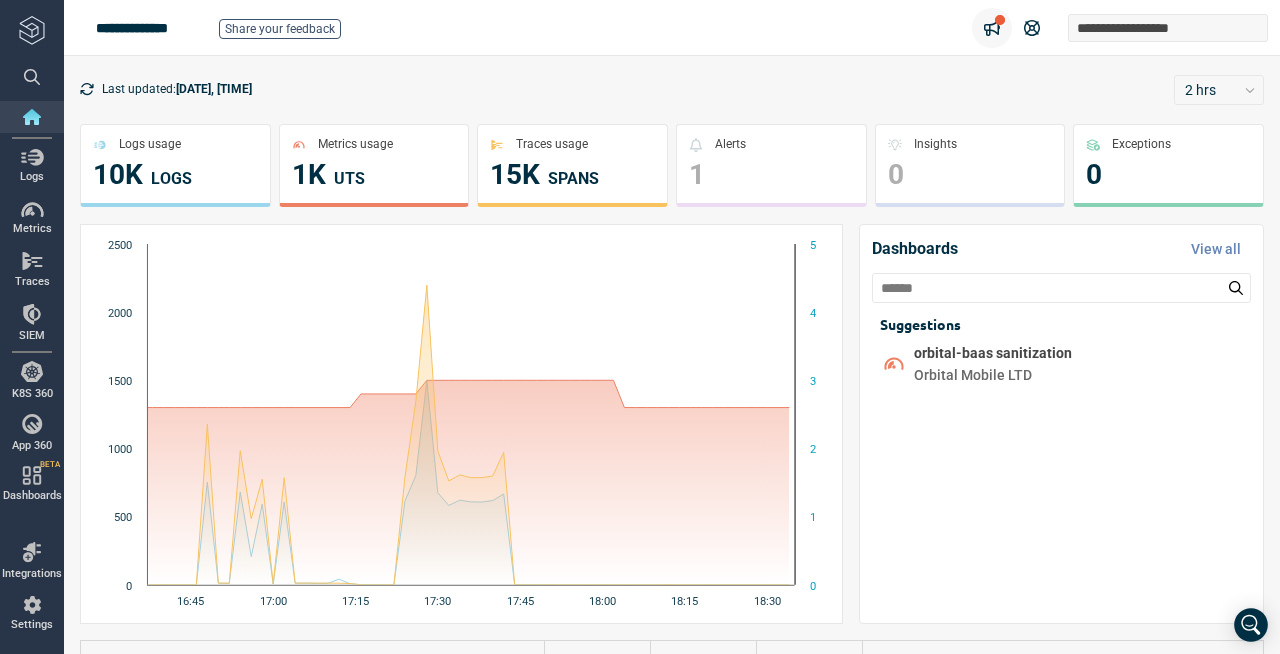 click at bounding box center (992, 28) 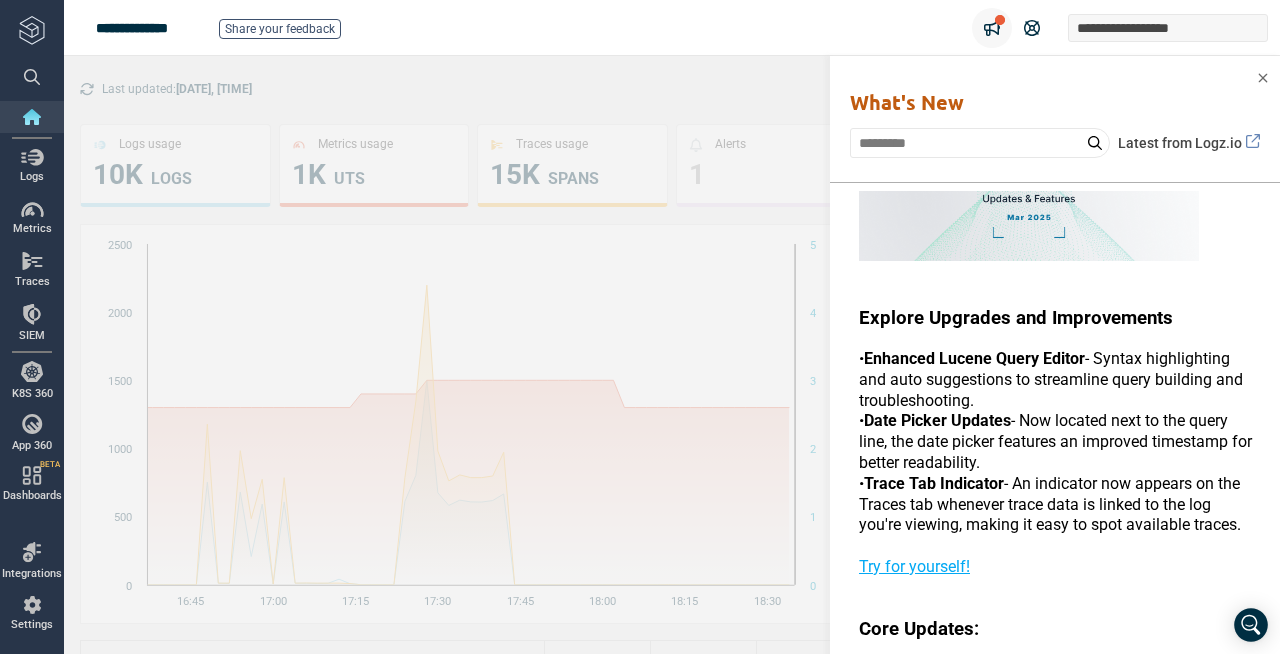 scroll, scrollTop: 246, scrollLeft: 0, axis: vertical 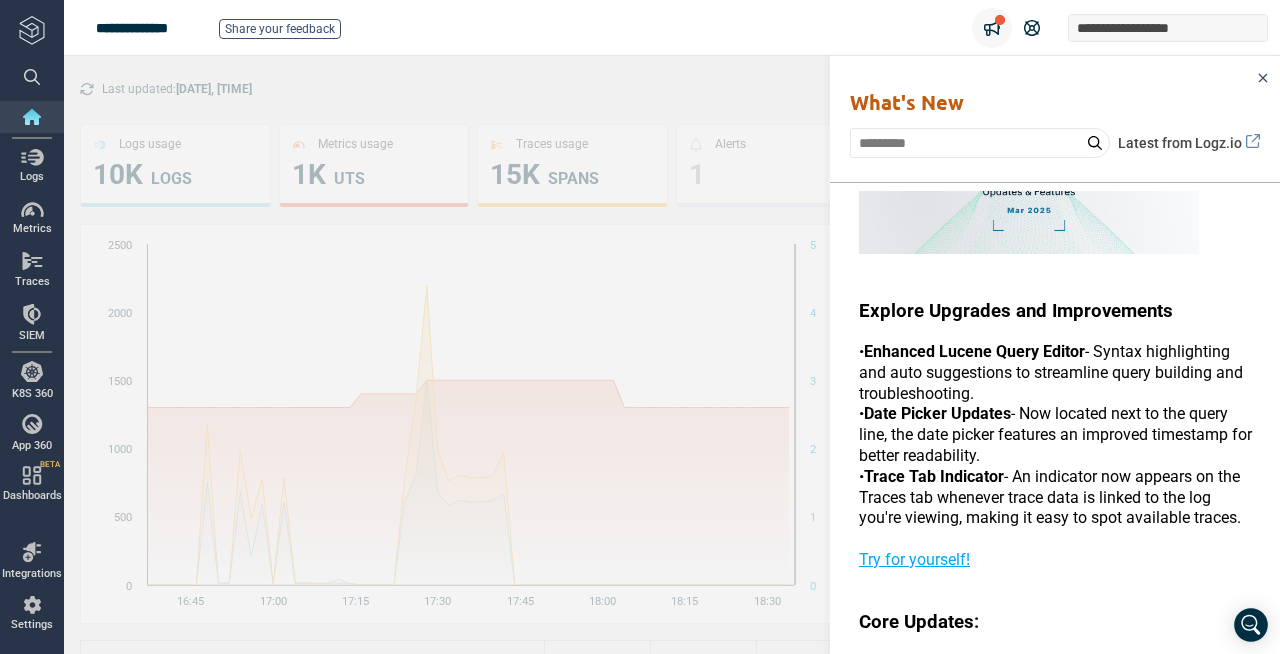 click at bounding box center (1263, 78) 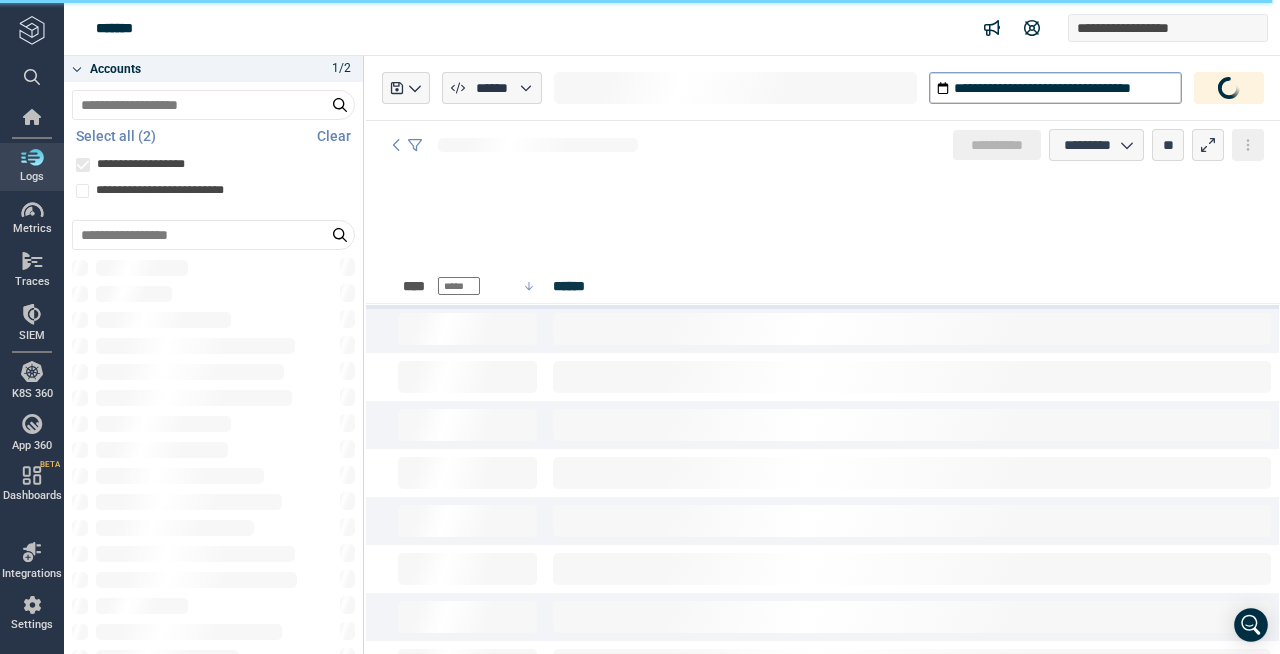 scroll, scrollTop: 0, scrollLeft: 0, axis: both 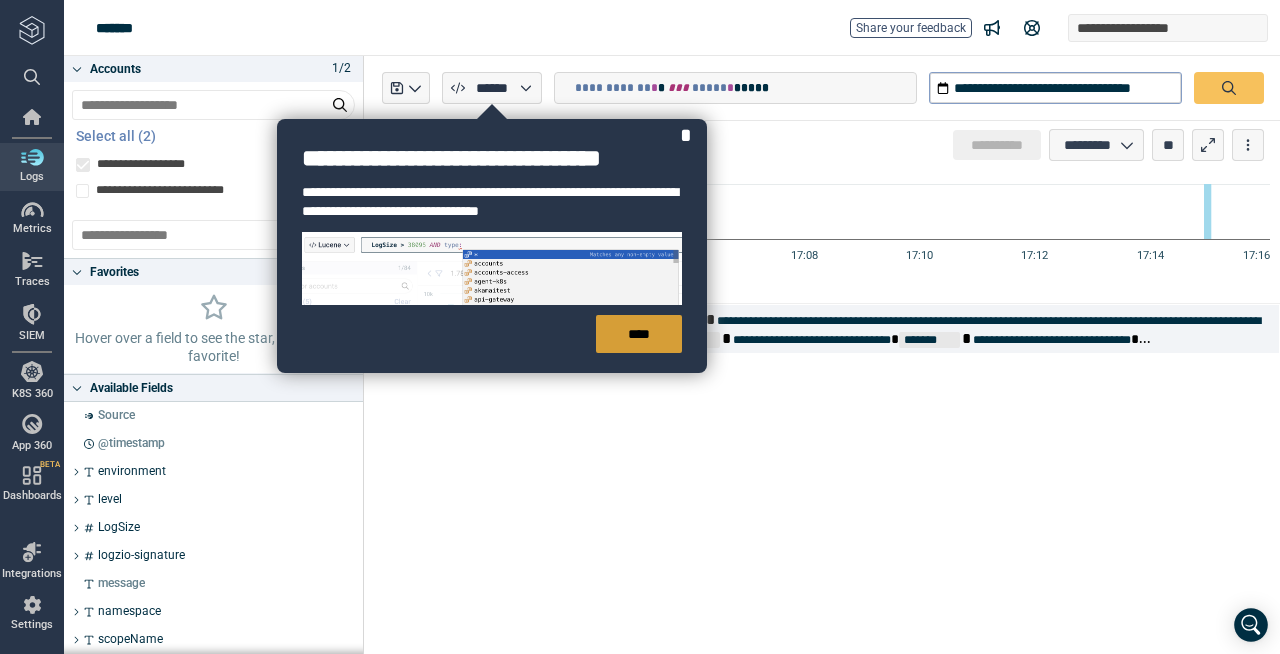 click on "****" at bounding box center [639, 334] 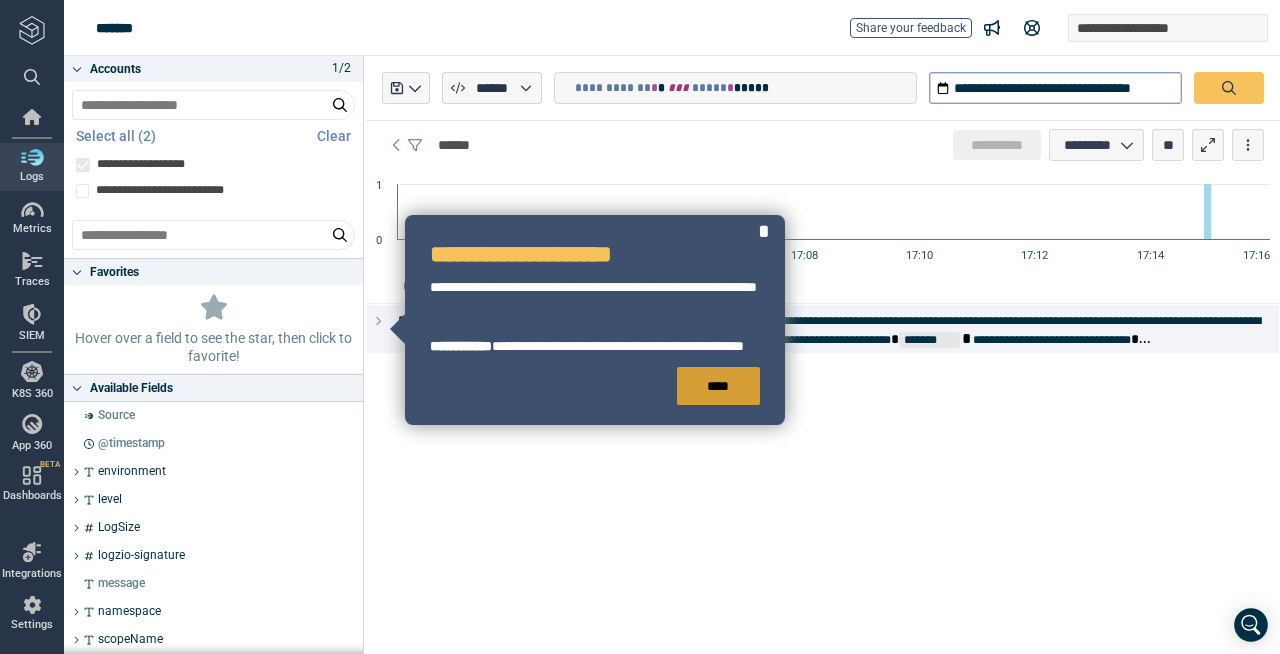 click on "****" at bounding box center (718, 386) 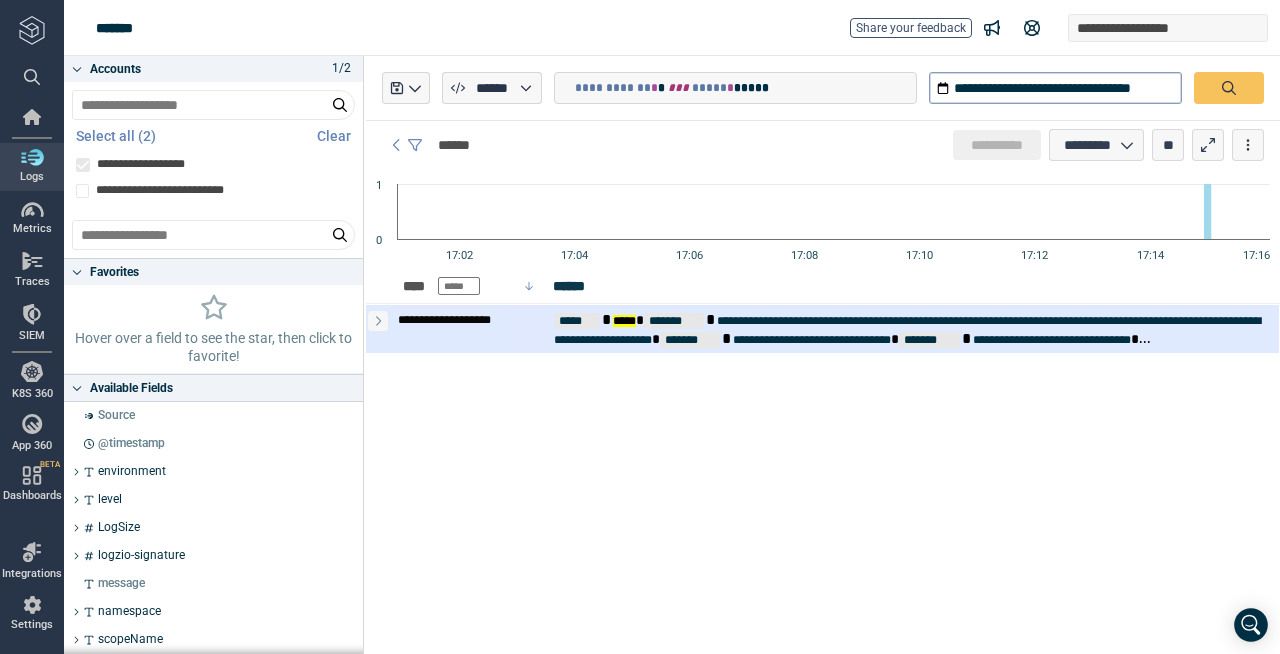 click at bounding box center (378, 321) 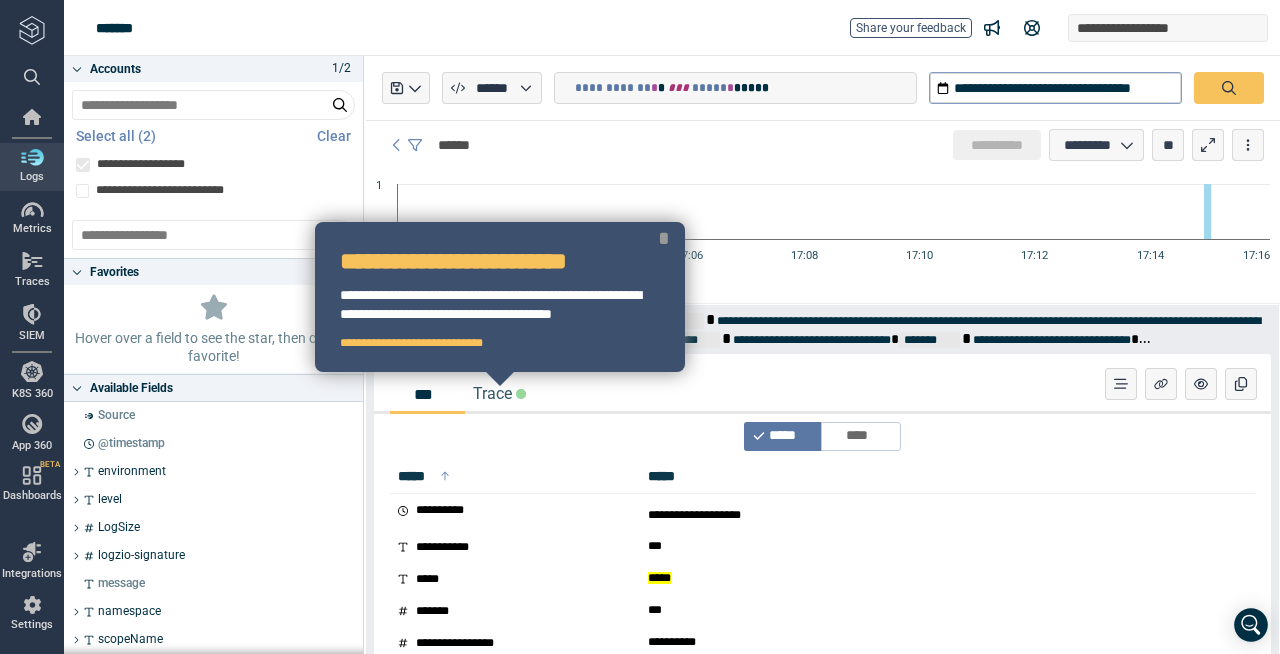 click on "*" at bounding box center (664, 238) 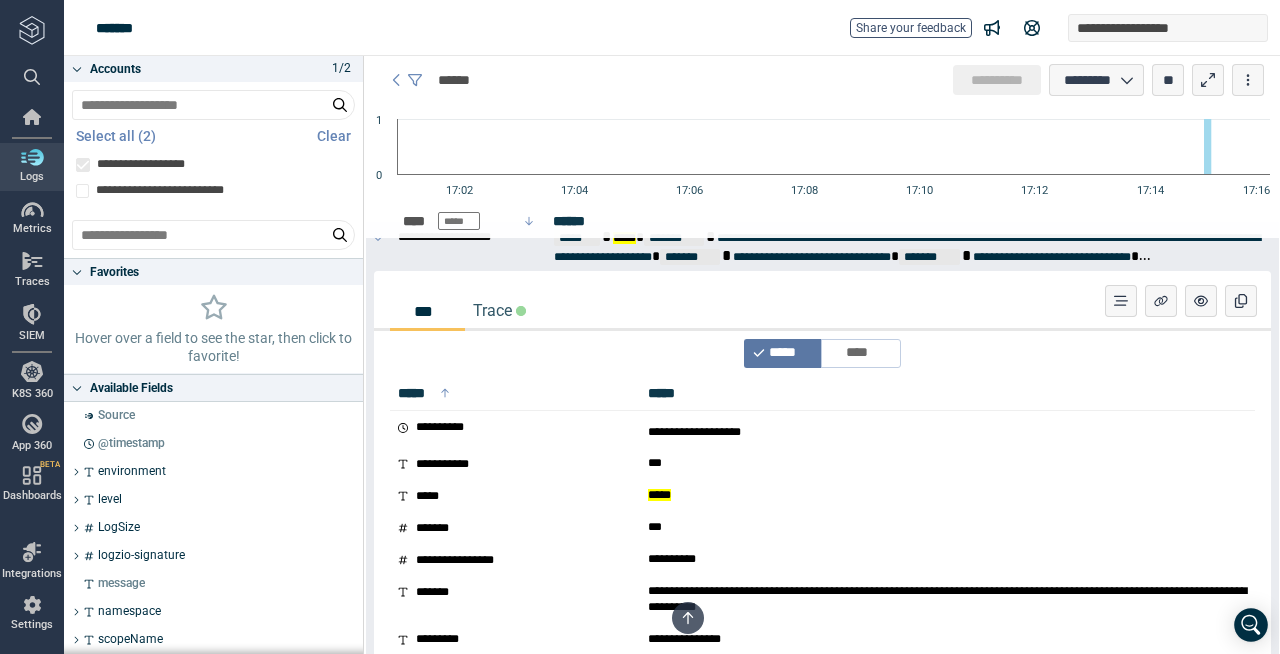 scroll, scrollTop: 0, scrollLeft: 0, axis: both 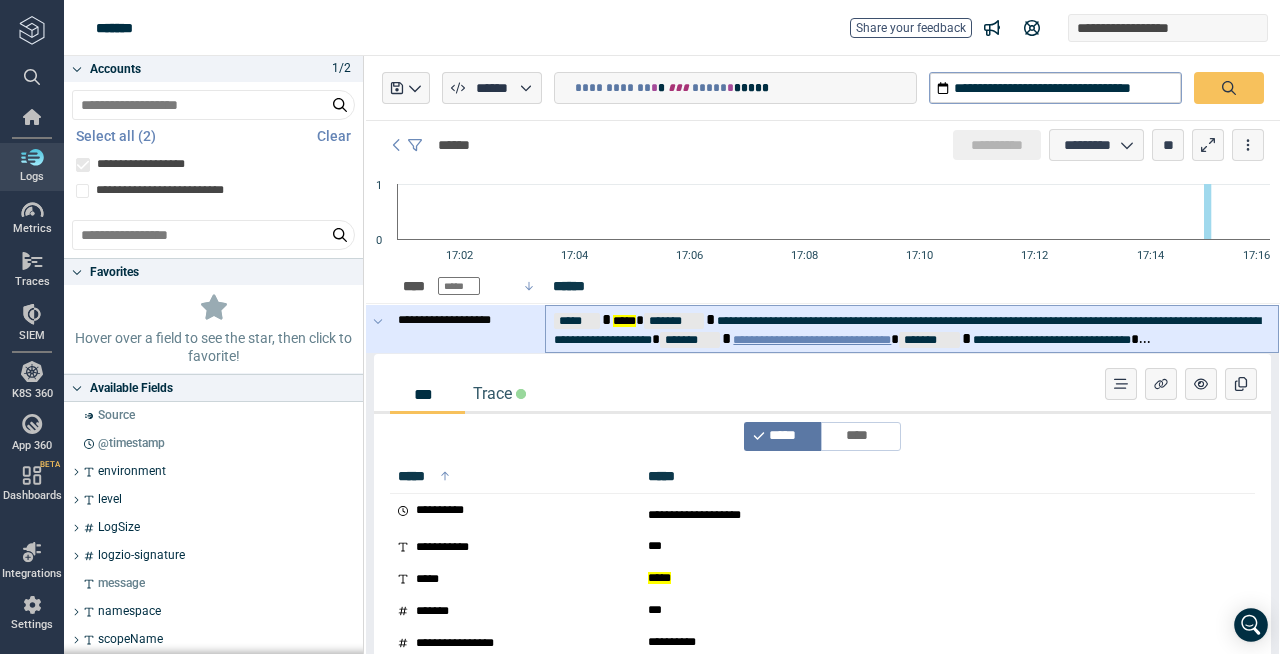click on "**********" at bounding box center [624, 321] 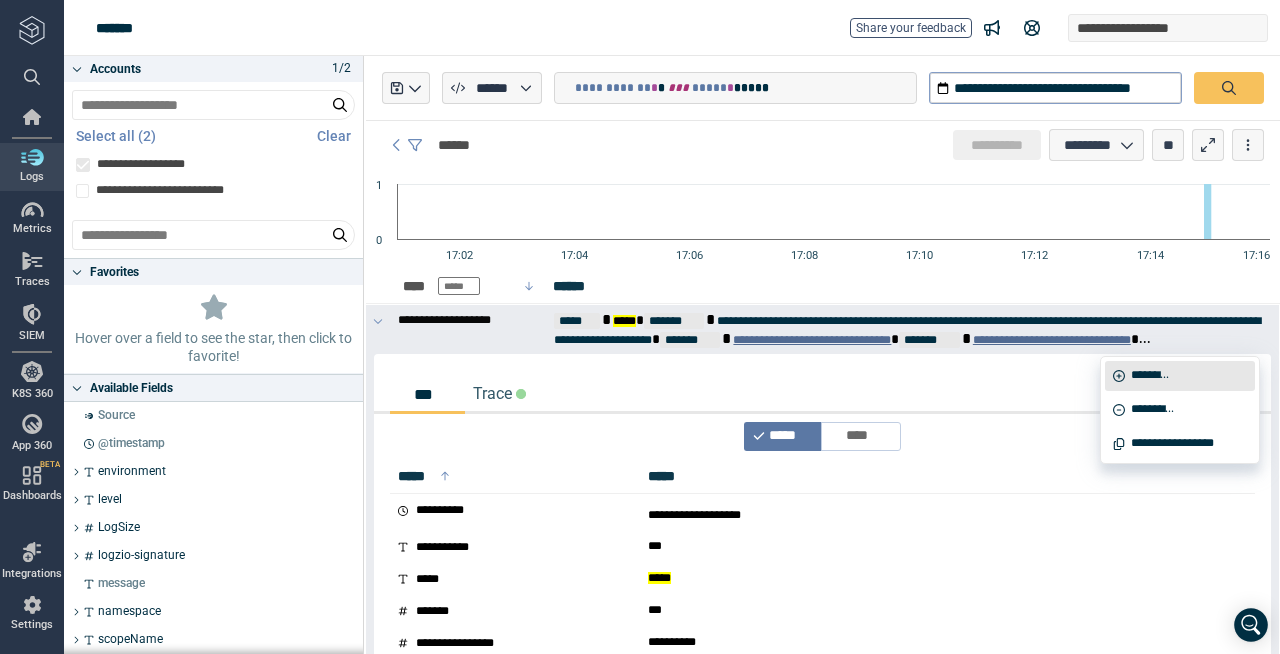 click on "*********" at bounding box center (1150, 376) 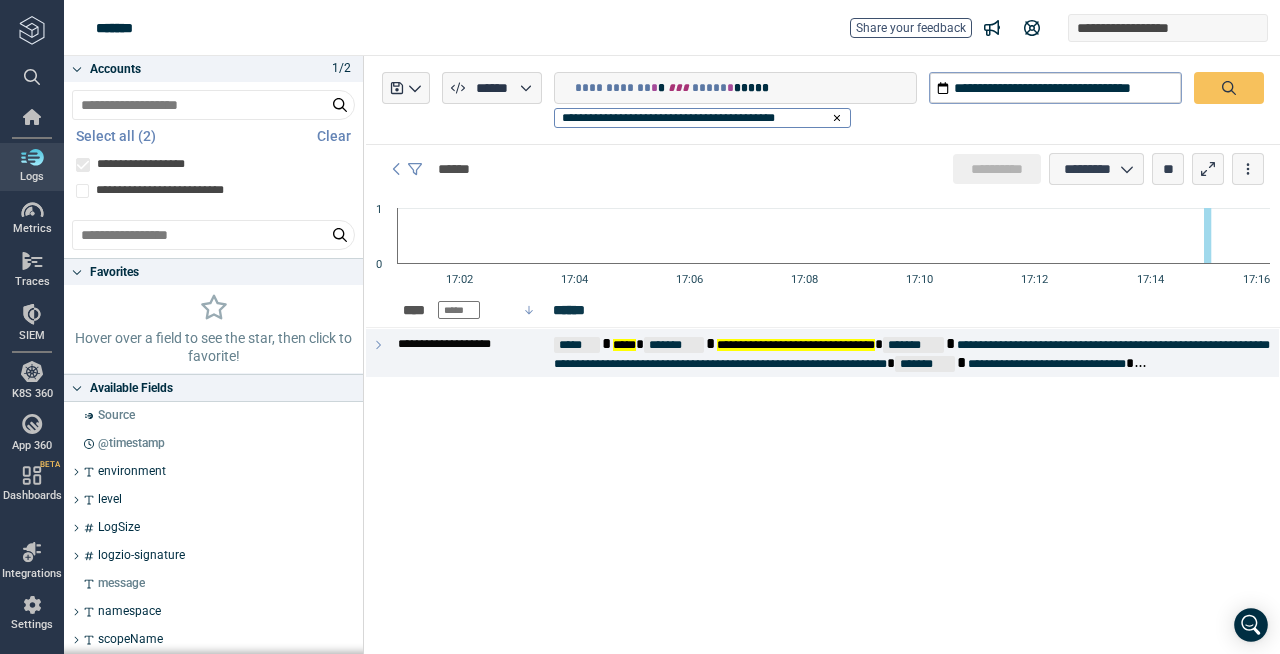 click on "**********" at bounding box center (735, 100) 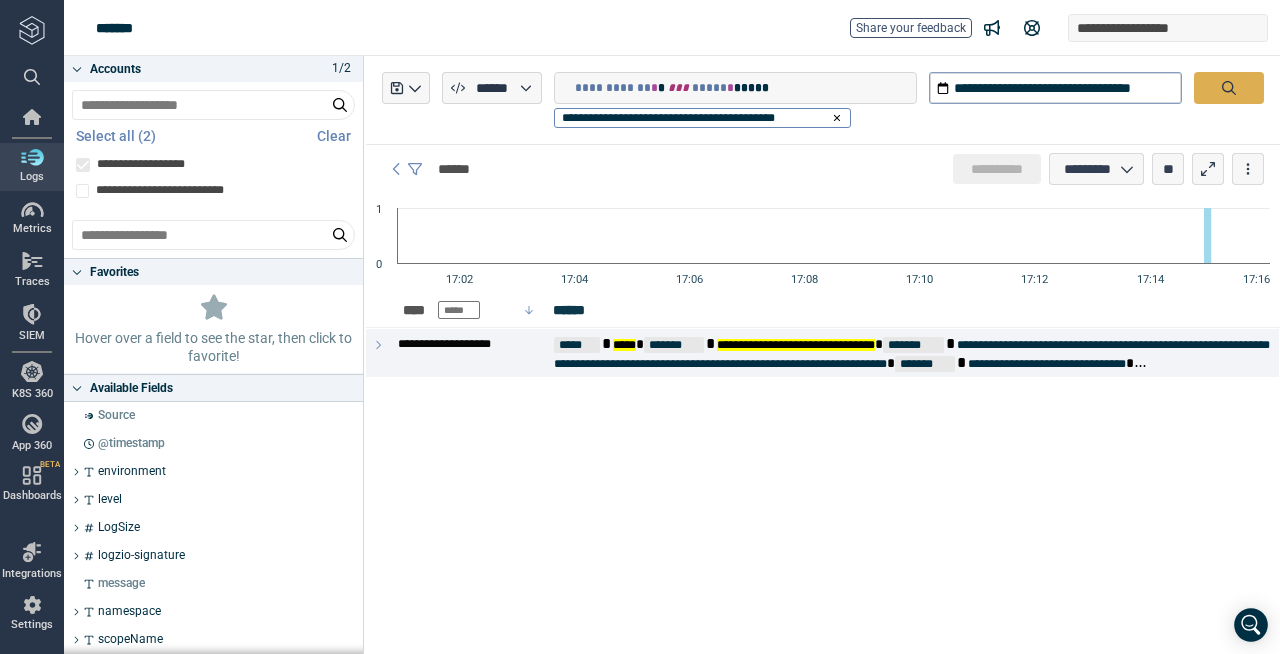 click at bounding box center (1229, 88) 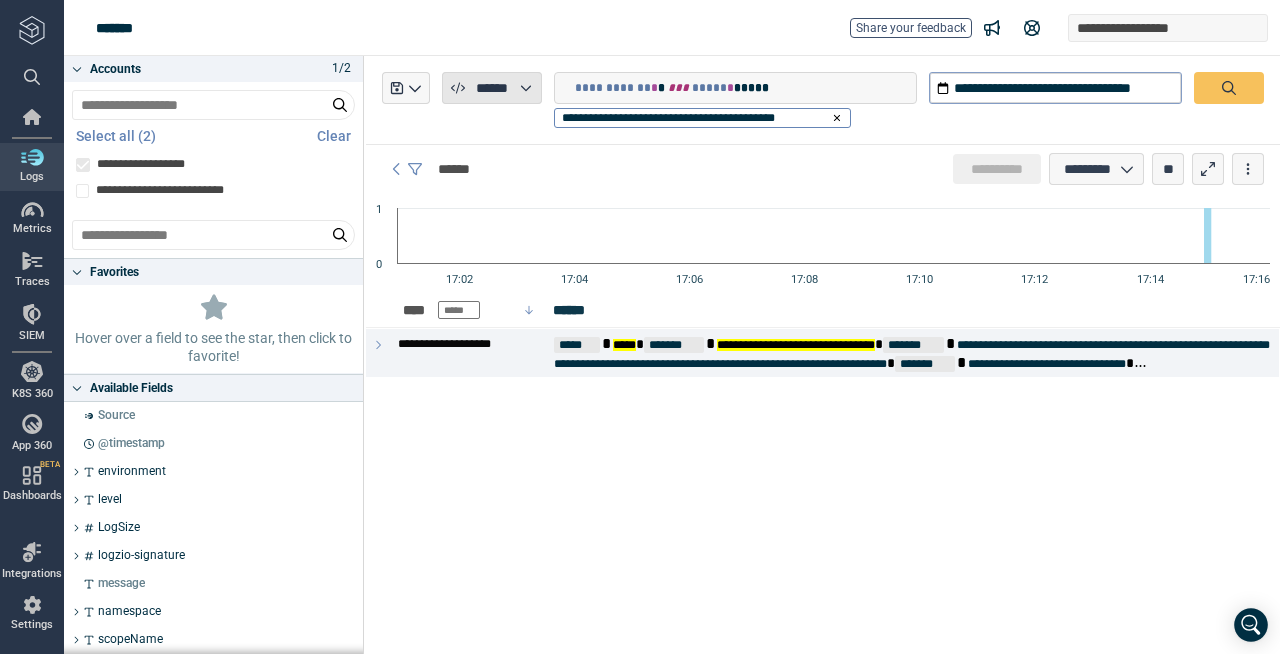 click at bounding box center (526, 88) 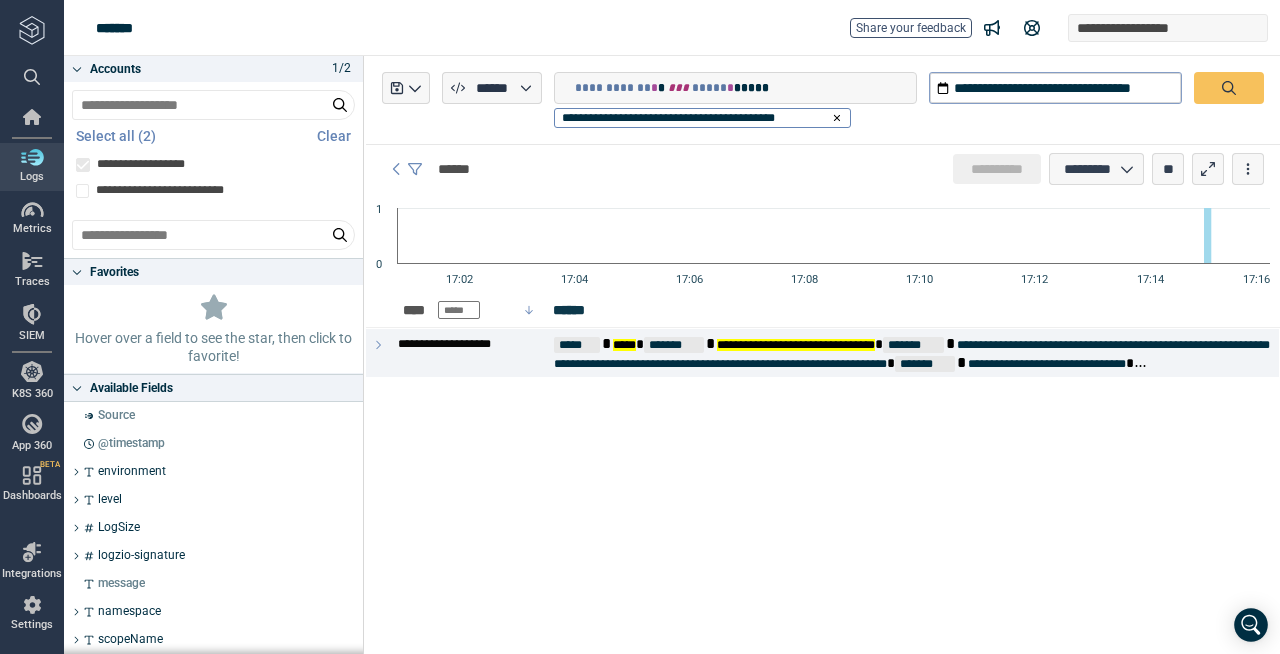 click on "**********" at bounding box center (672, 28) 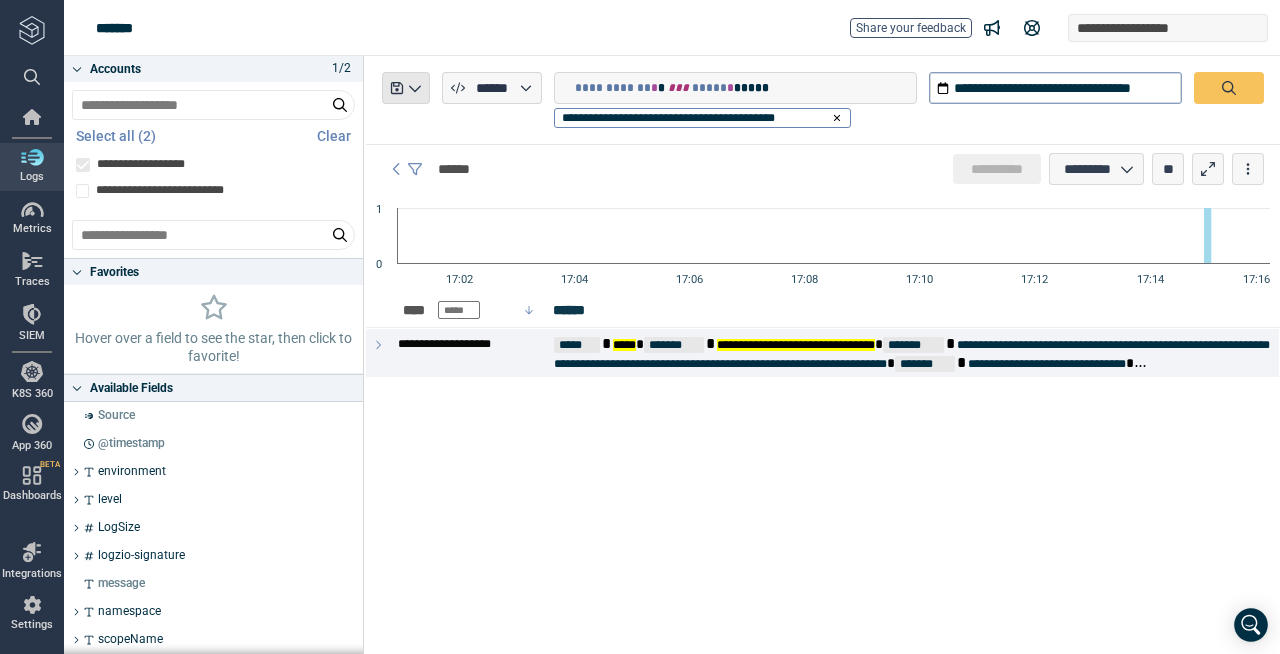 click at bounding box center (415, 89) 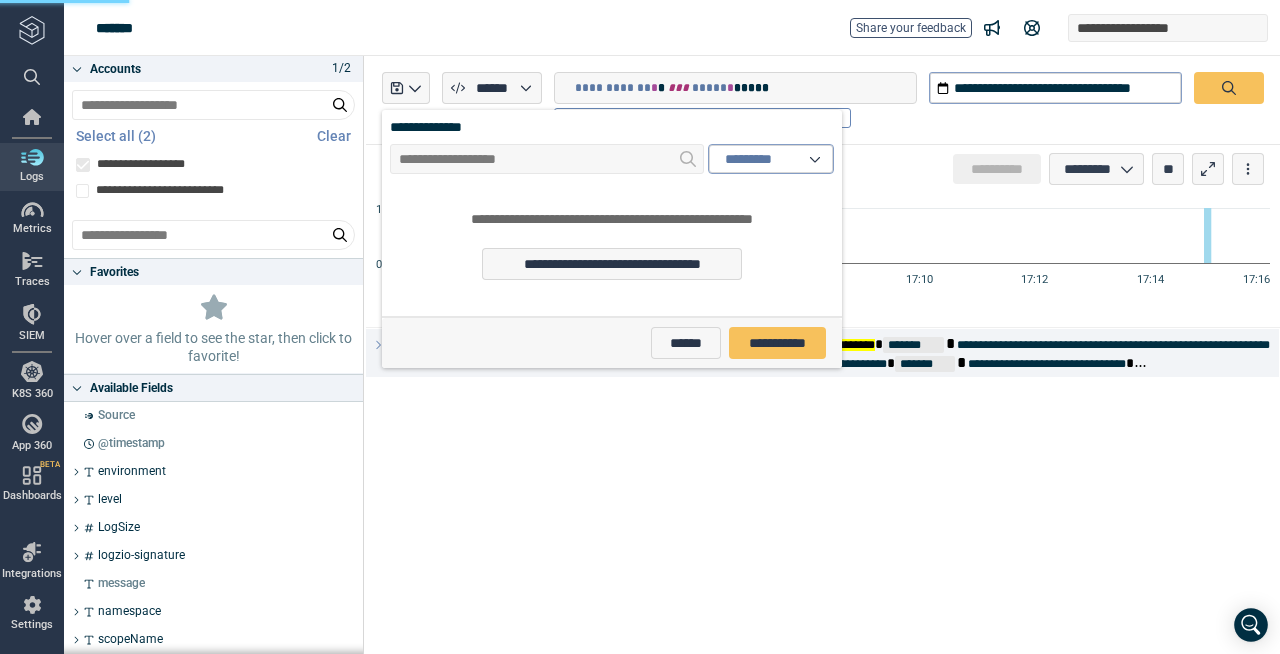 click on "**********" at bounding box center [682, 28] 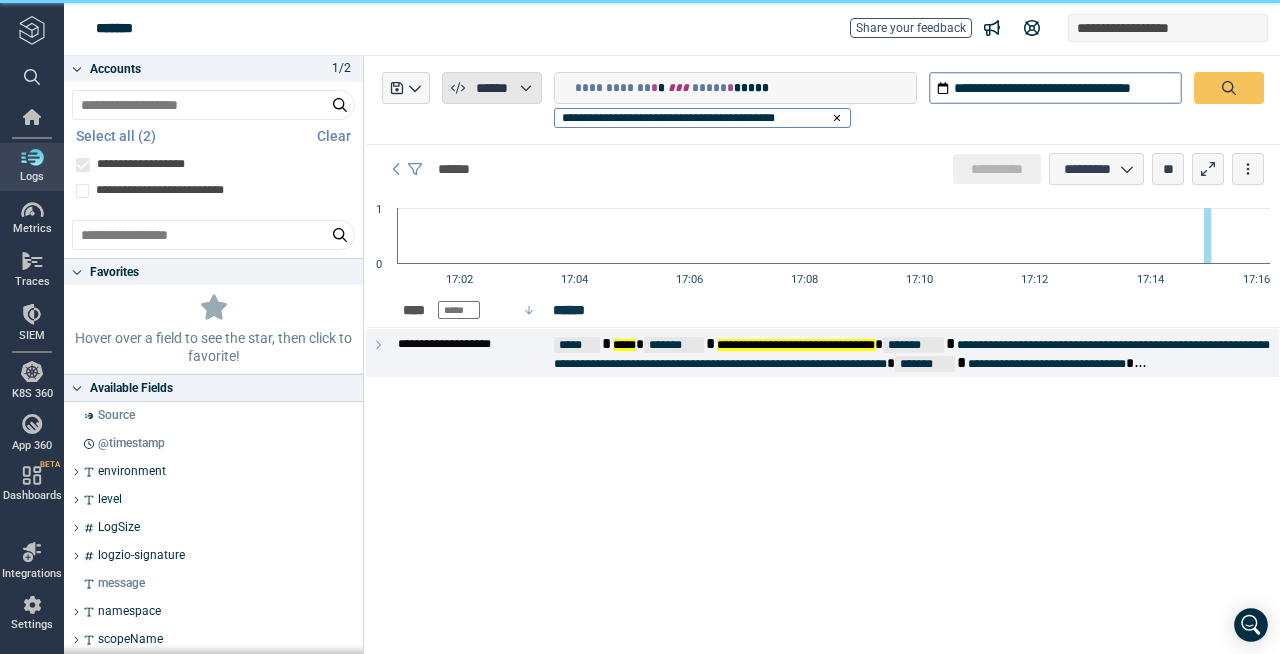 click on "******" at bounding box center [492, 88] 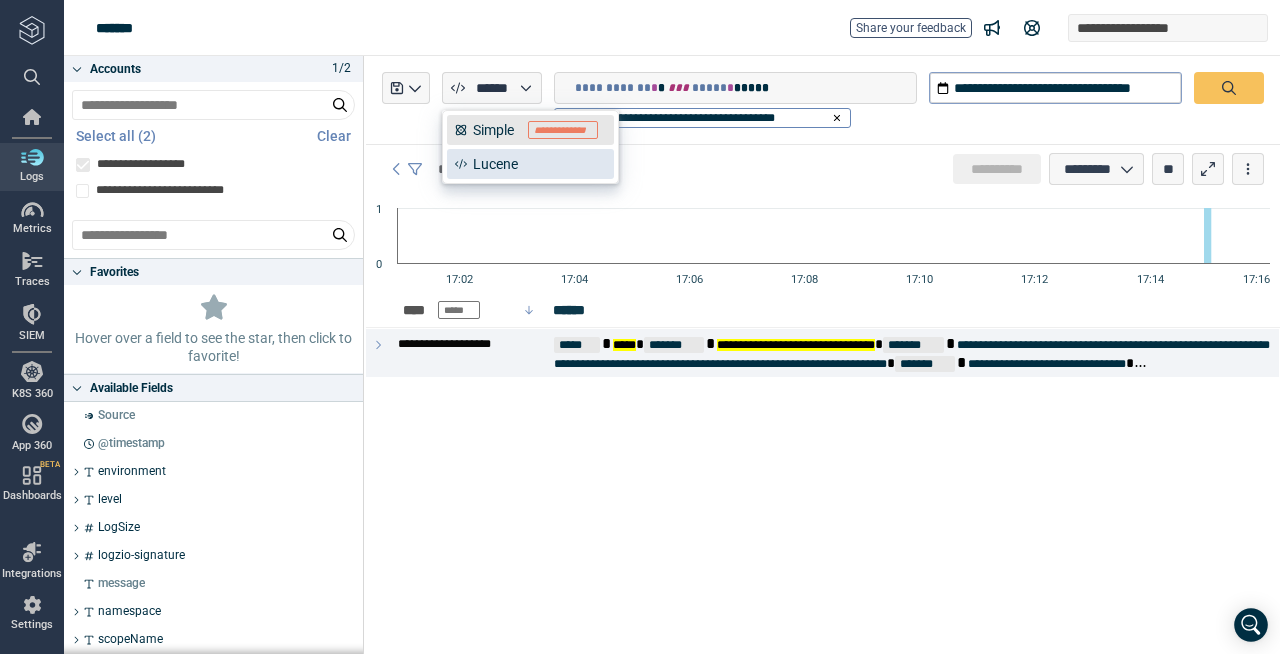 click on "**********" at bounding box center (530, 130) 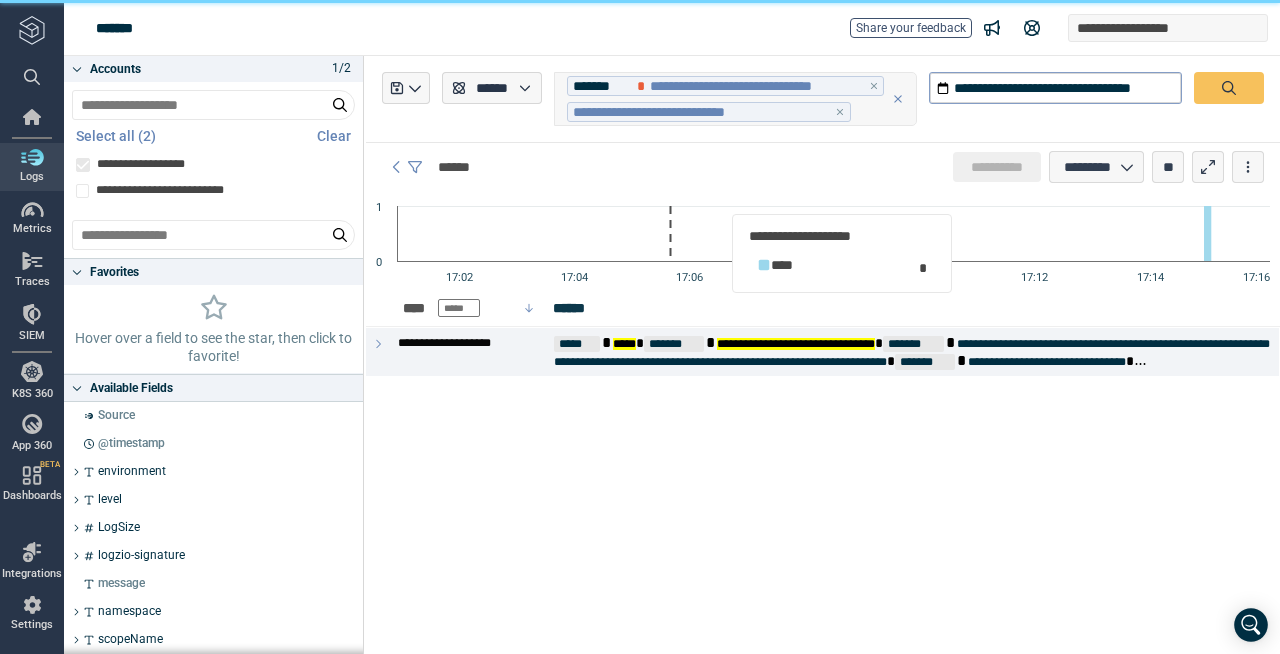 click at bounding box center [823, 243] 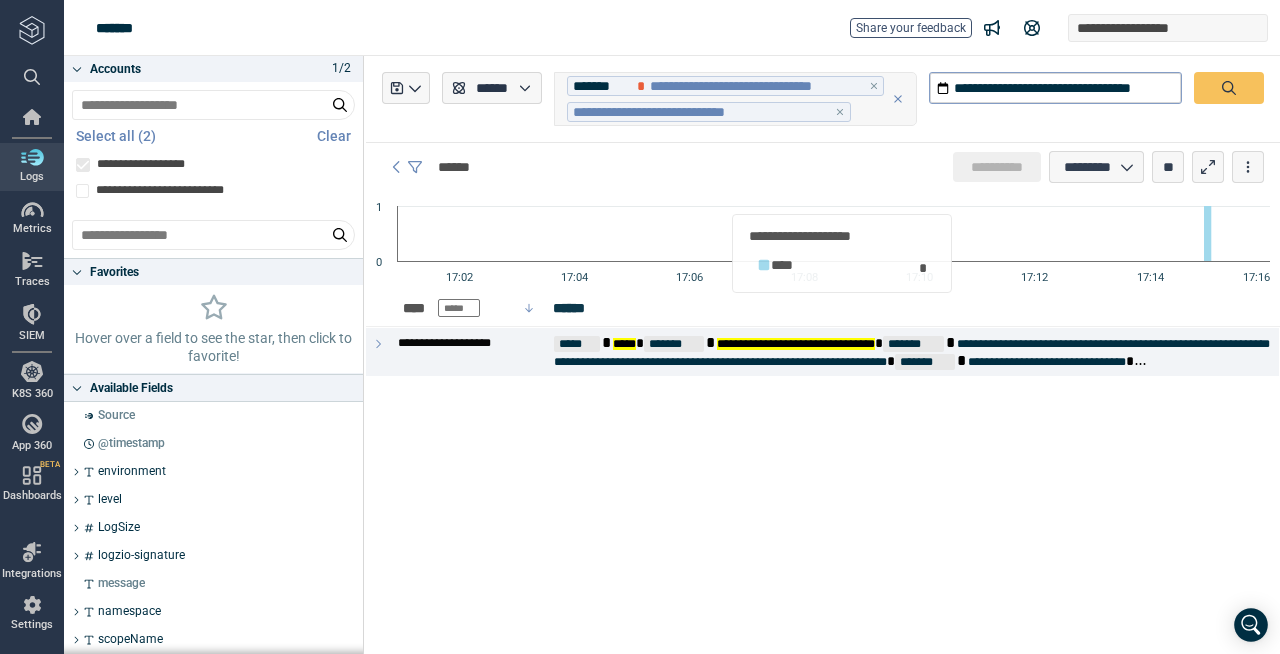 click on "**********" at bounding box center [823, 167] 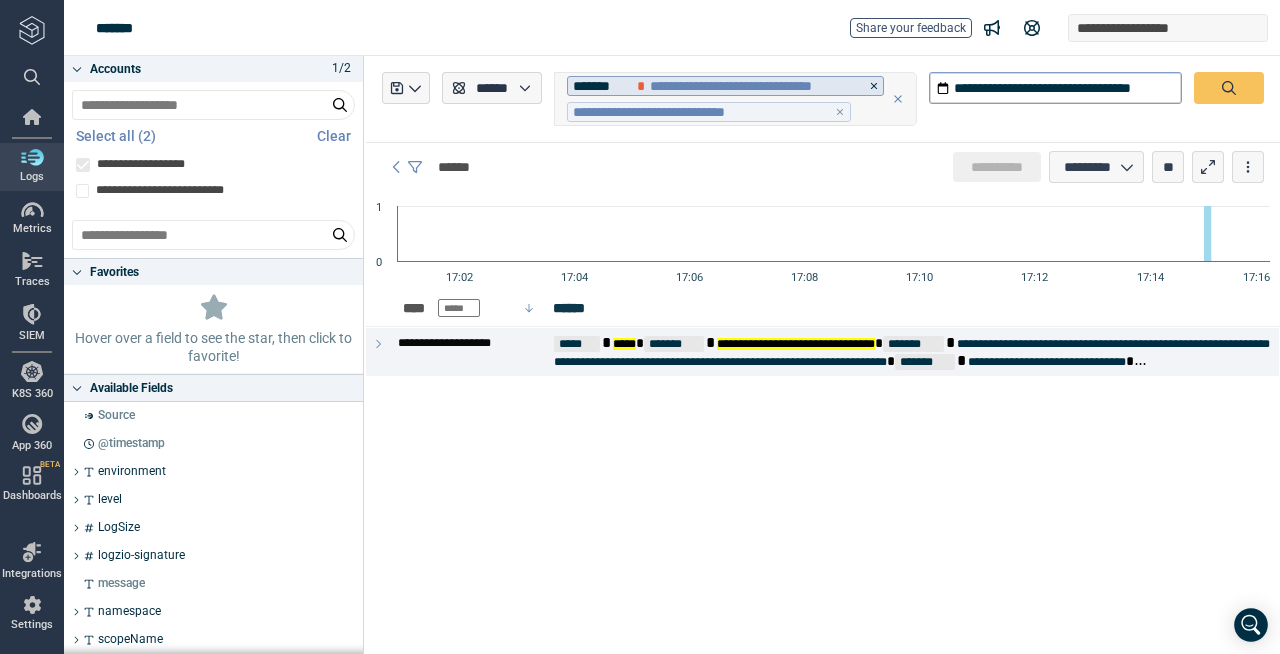click on "**********" at bounding box center (784, 86) 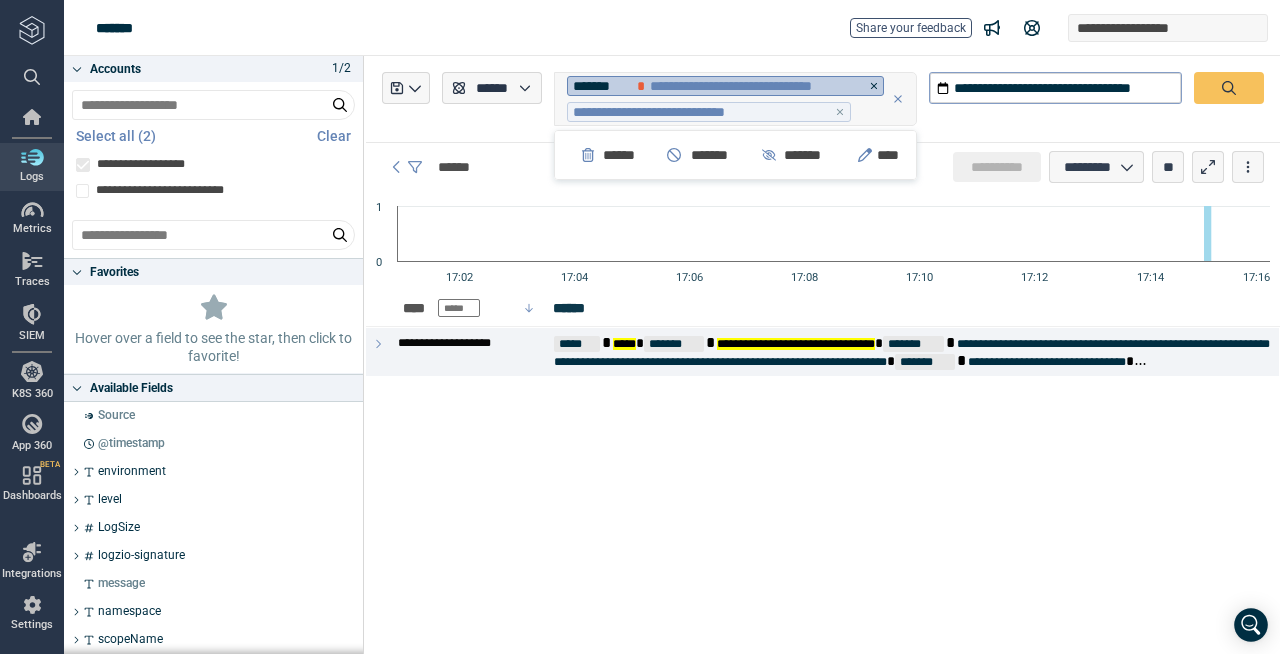 click on "**********" at bounding box center (784, 86) 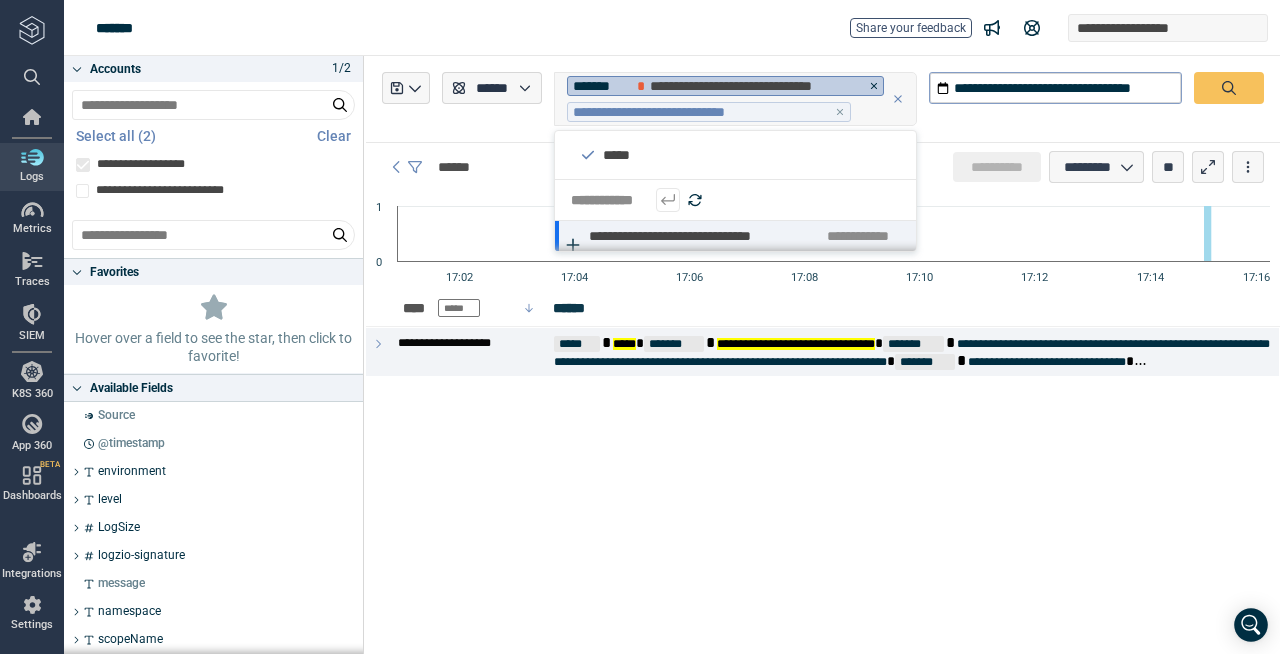 scroll, scrollTop: 0, scrollLeft: 59, axis: horizontal 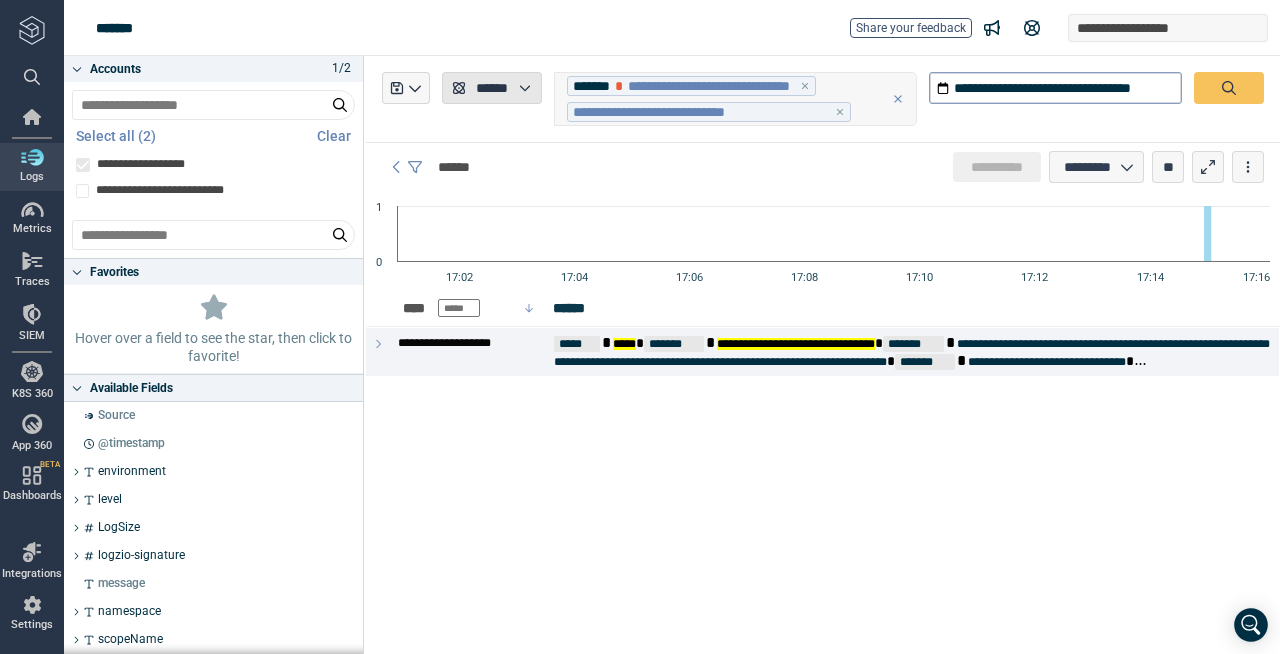click on "******" at bounding box center (492, 88) 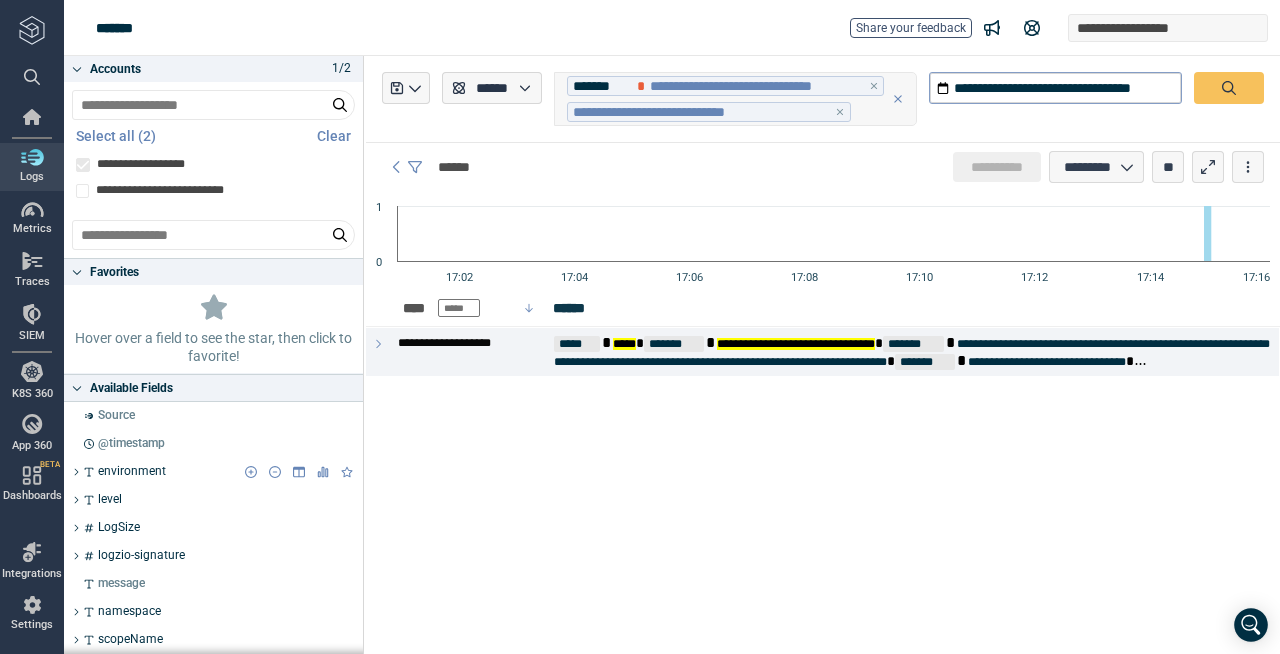 click on "environment" at bounding box center (132, 472) 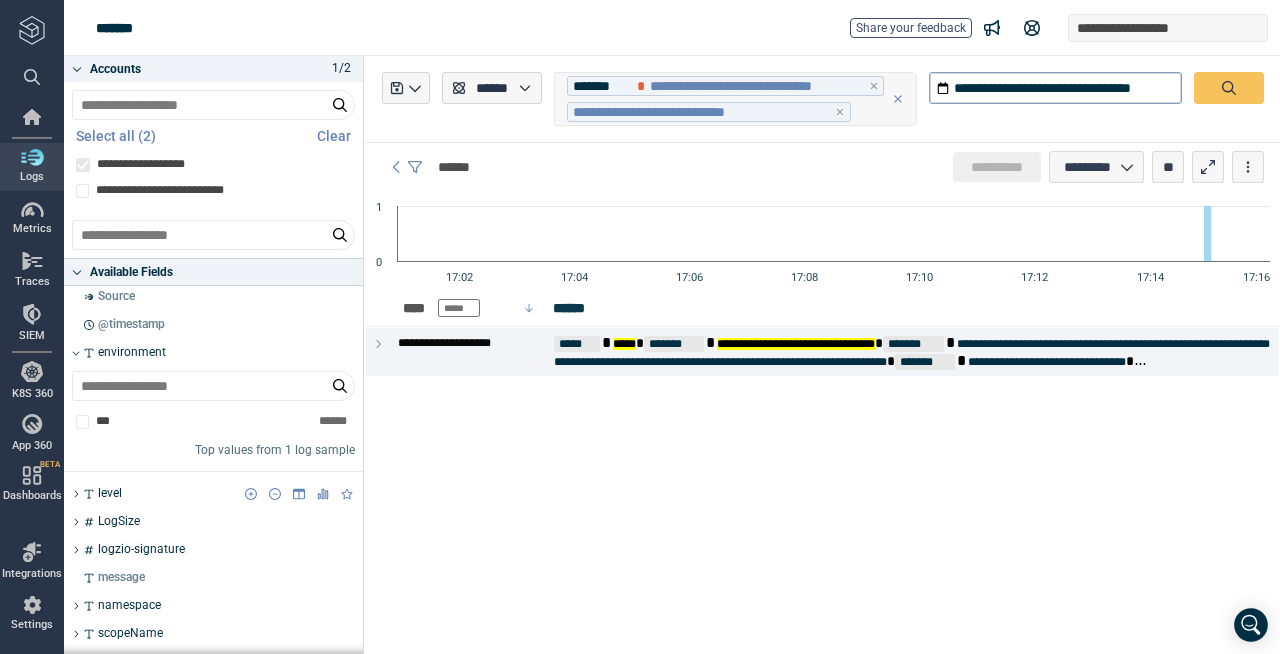 scroll, scrollTop: 127, scrollLeft: 0, axis: vertical 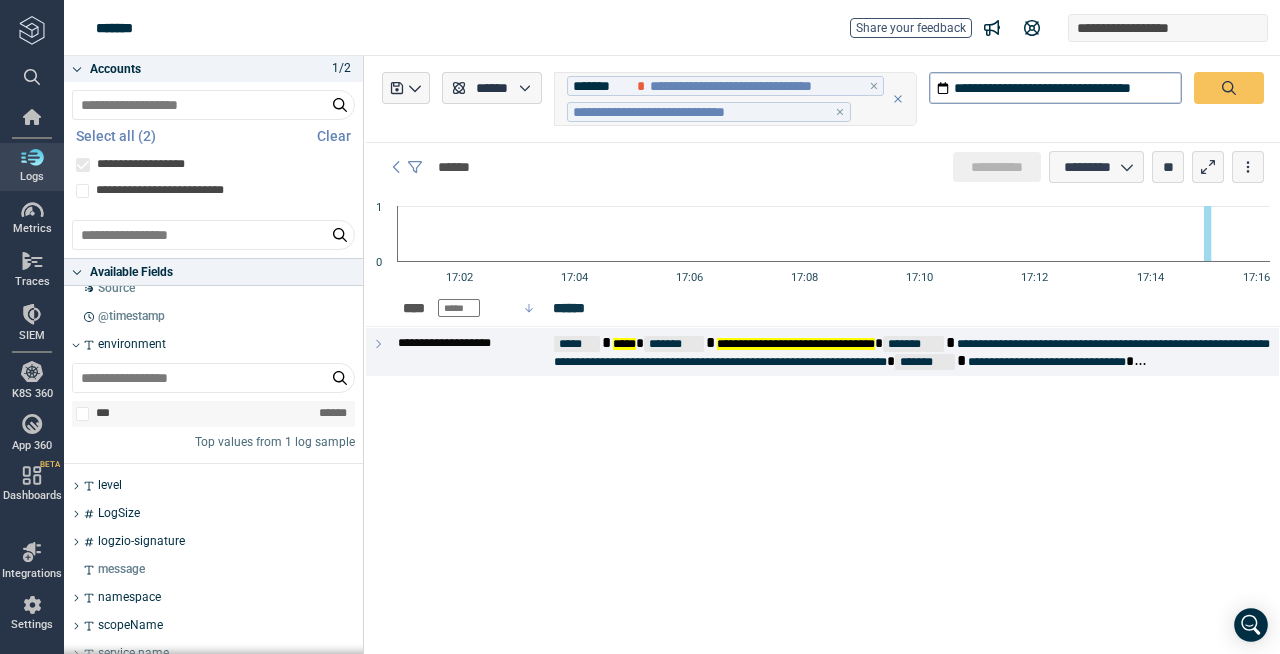 click at bounding box center [82, 414] 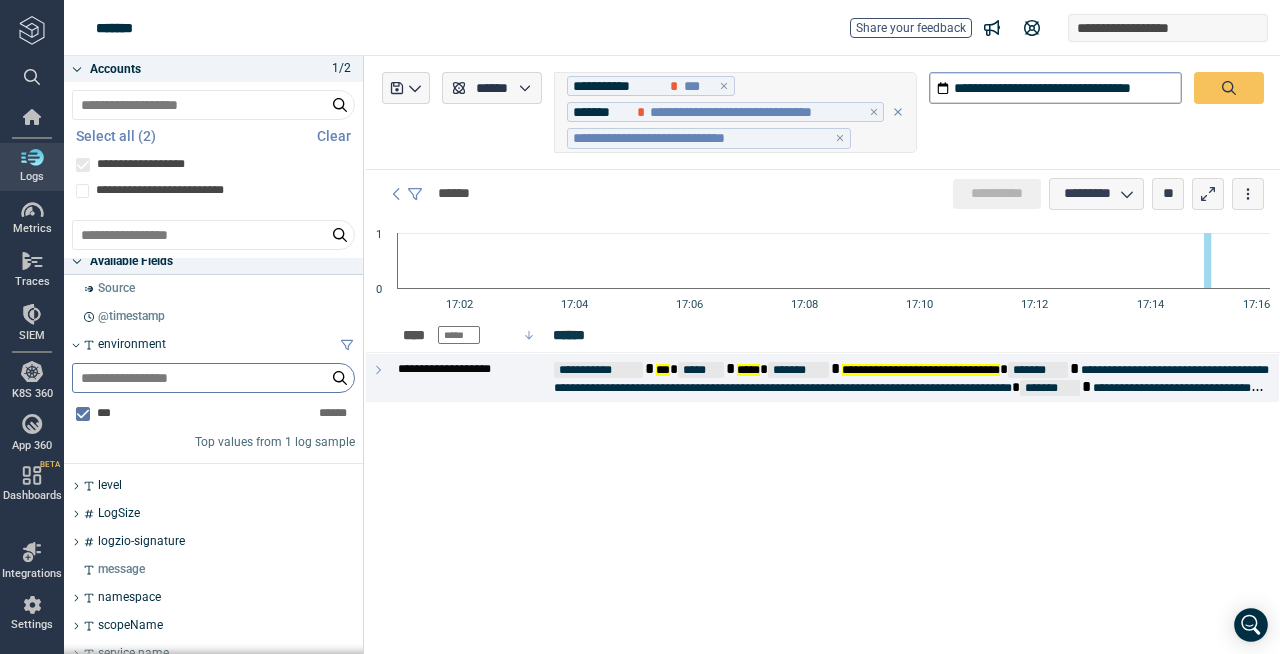 scroll, scrollTop: 0, scrollLeft: 0, axis: both 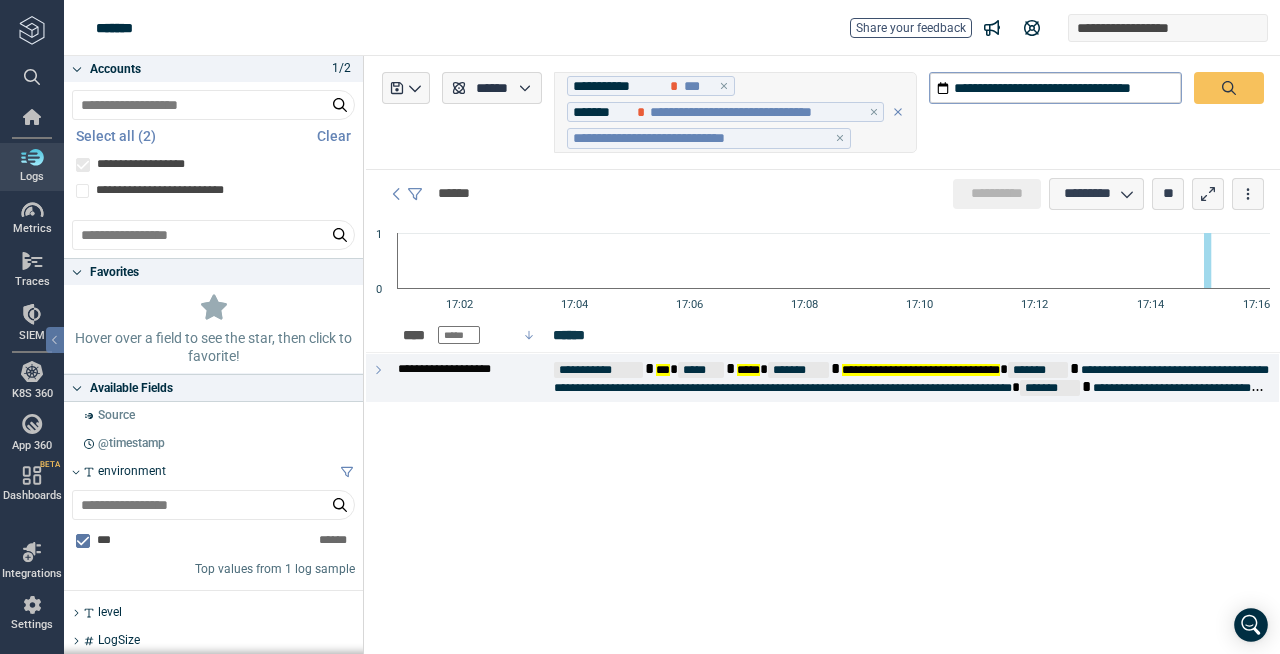 click at bounding box center (32, 30) 